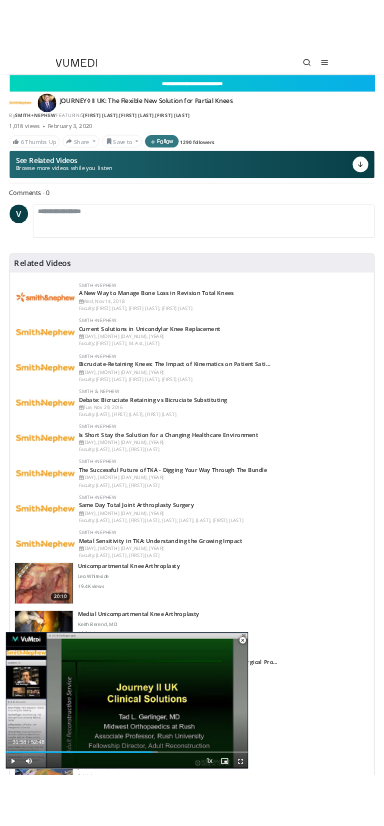 scroll, scrollTop: 238, scrollLeft: 0, axis: vertical 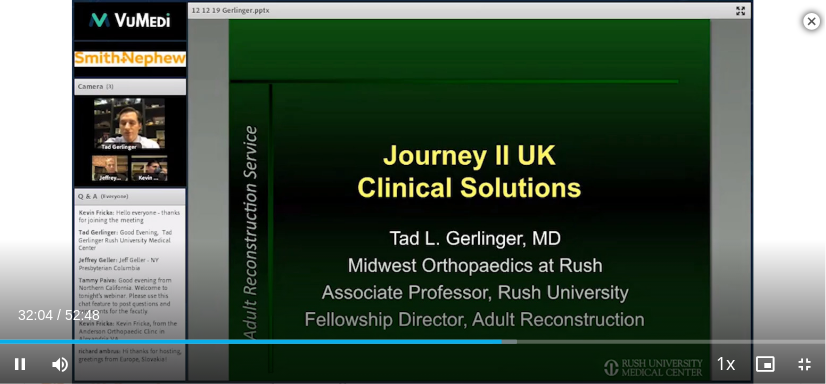 click on "10 seconds
Tap to unmute" at bounding box center (413, 192) 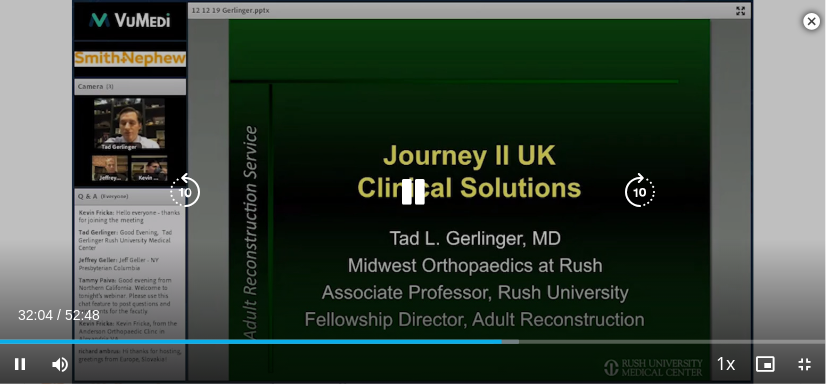 click at bounding box center [185, 192] 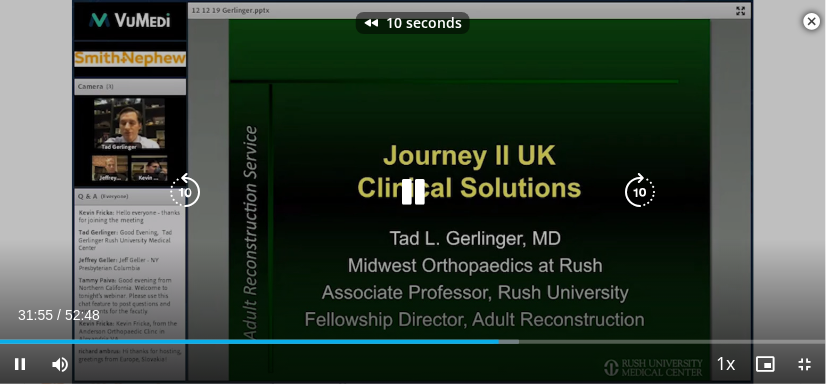 click at bounding box center (185, 192) 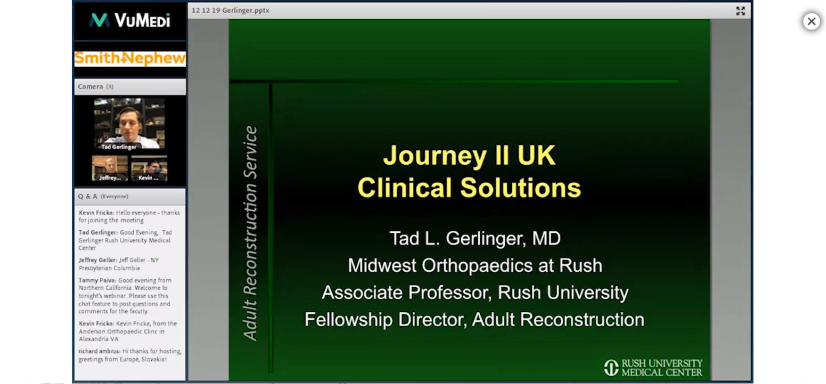 click at bounding box center [413, 192] 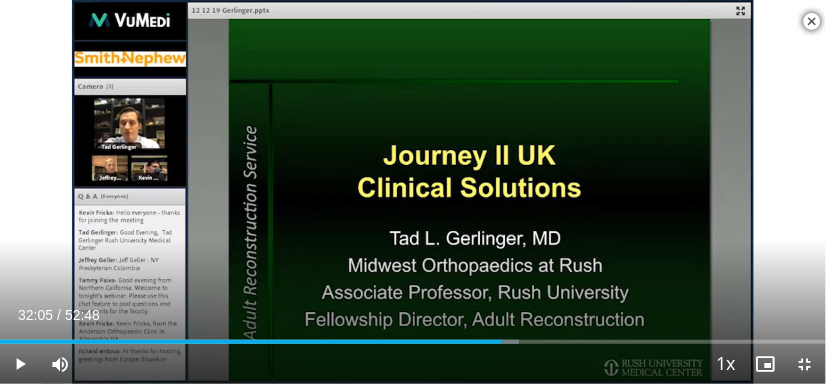 click on "20 seconds
Tap to unmute" at bounding box center (413, 192) 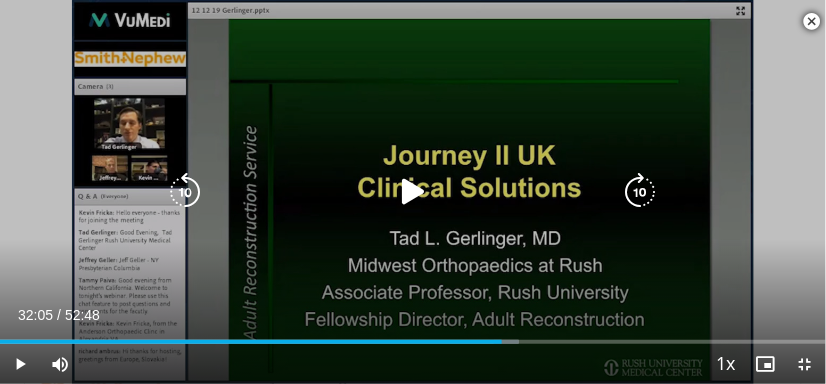 click at bounding box center [413, 192] 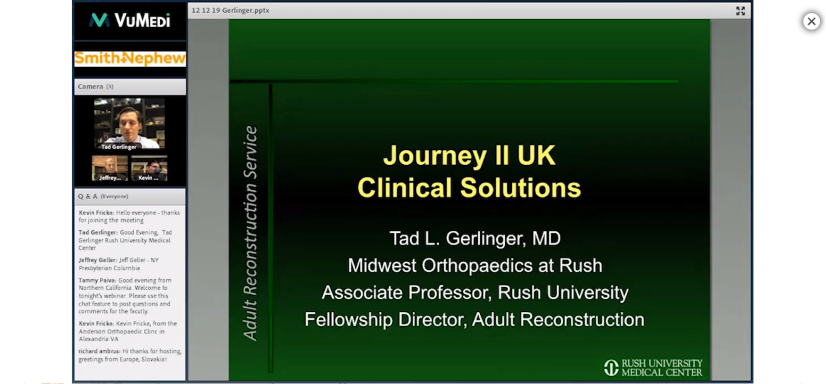 click on "20 seconds
Tap to unmute" at bounding box center (413, 192) 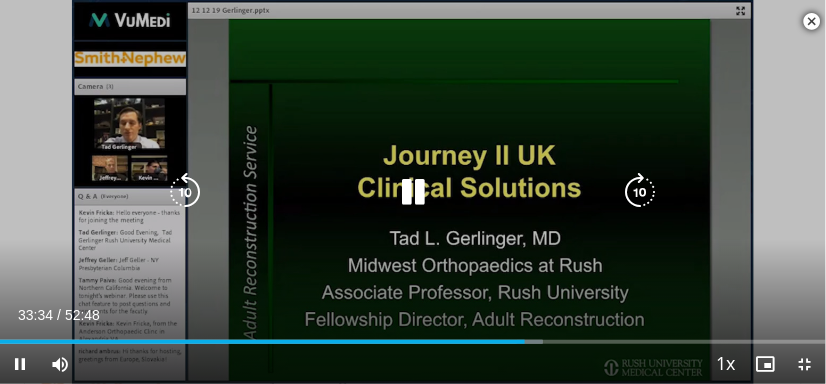 click at bounding box center (185, 192) 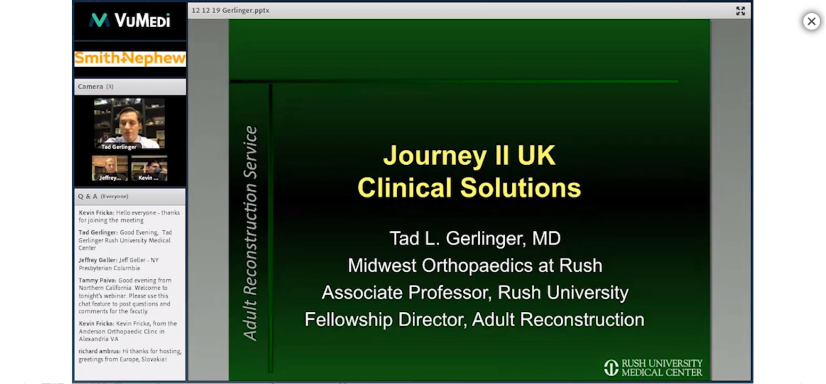 click at bounding box center (413, 192) 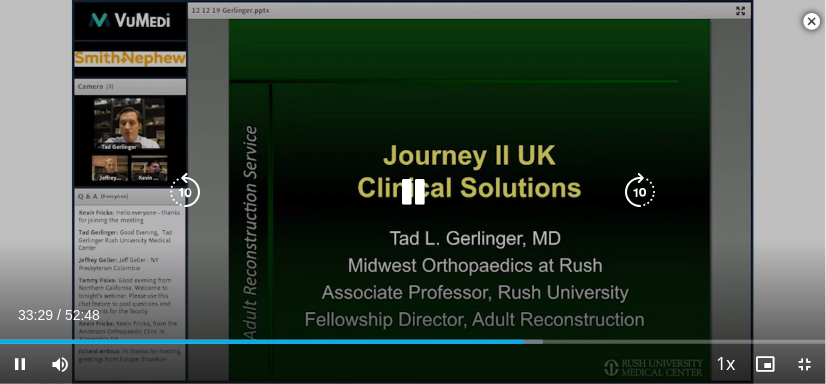 click at bounding box center (185, 192) 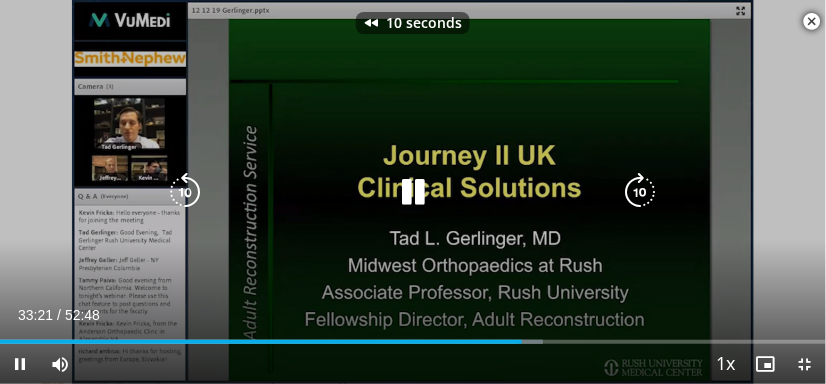 click at bounding box center [413, 192] 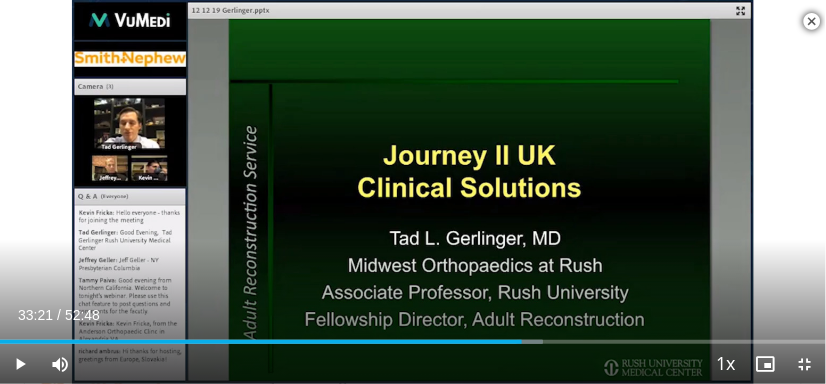 click at bounding box center (413, 192) 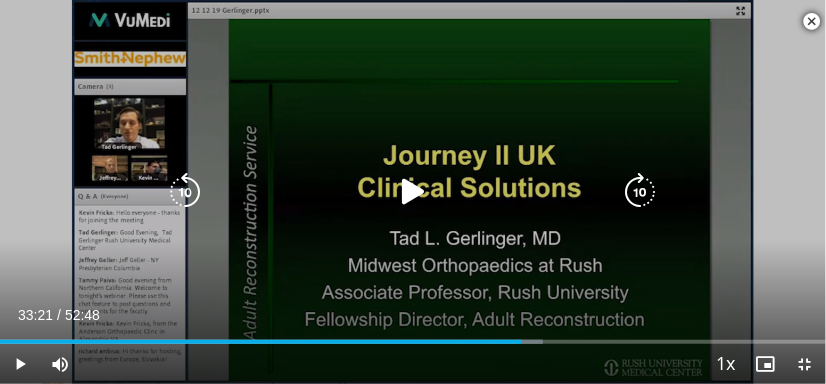 click at bounding box center [413, 192] 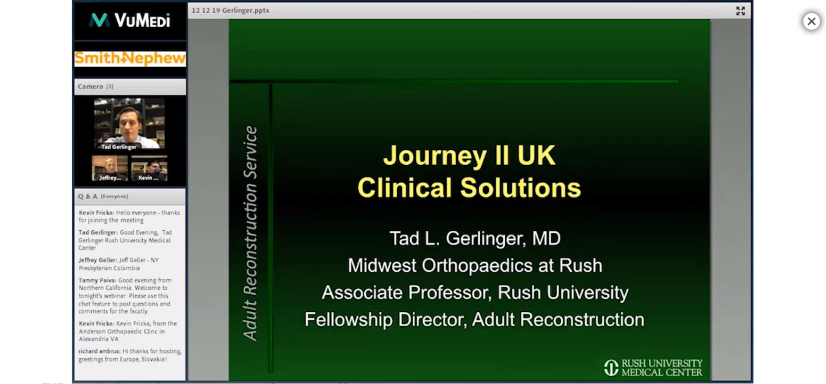 click at bounding box center (413, 192) 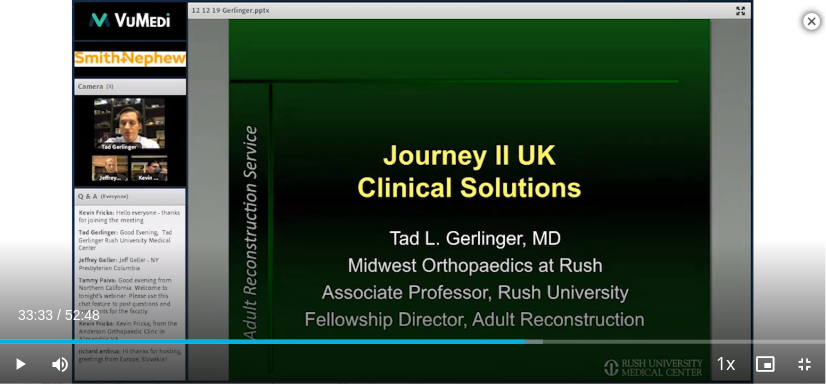 click at bounding box center [413, 192] 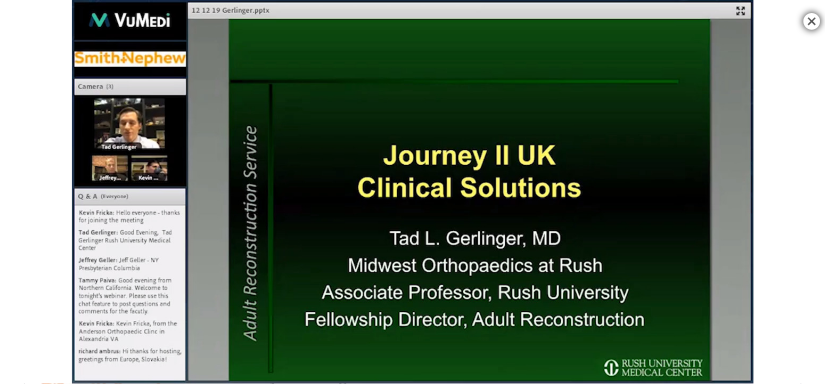 click on "10 seconds
Tap to unmute" at bounding box center [413, 192] 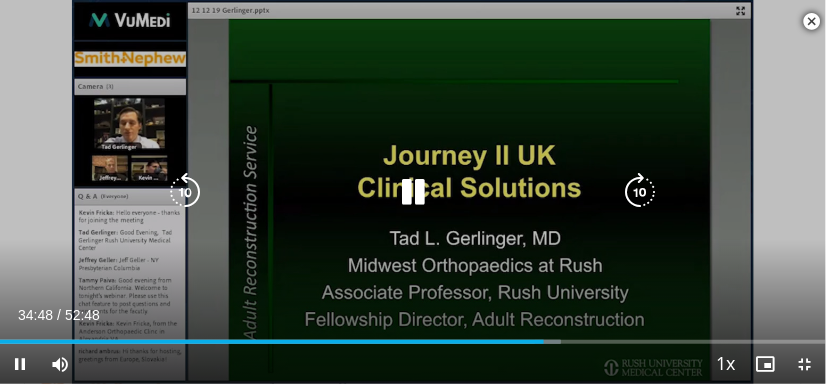click at bounding box center (413, 192) 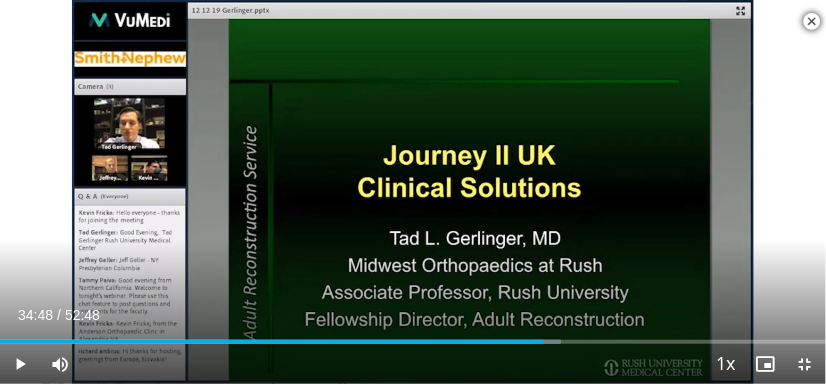 click at bounding box center (413, 192) 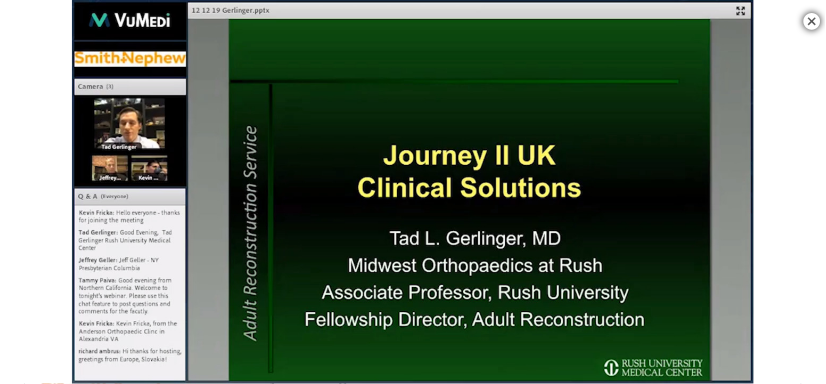 click at bounding box center [413, 192] 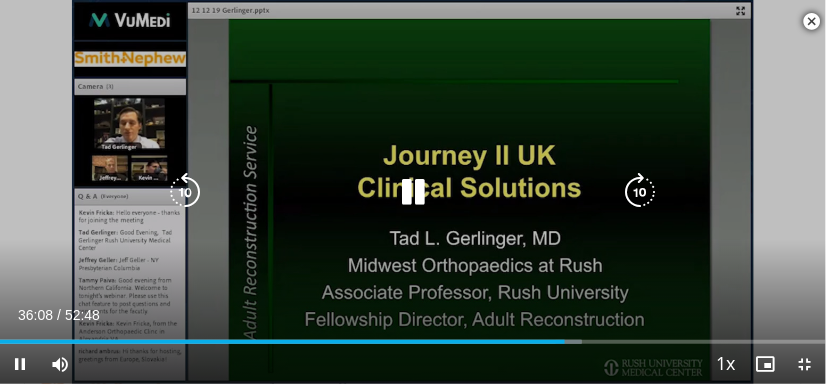 click at bounding box center (413, 192) 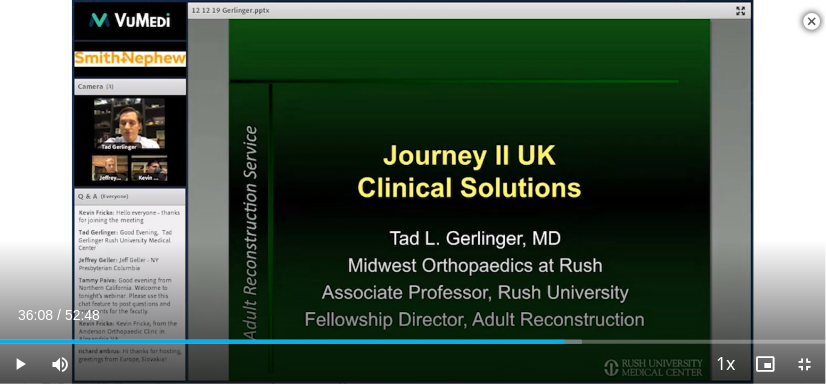 click at bounding box center [413, 192] 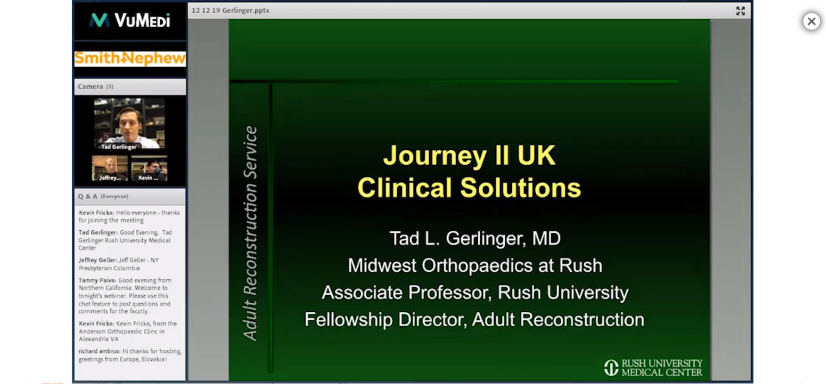 click on "10 seconds
Tap to unmute" at bounding box center [413, 192] 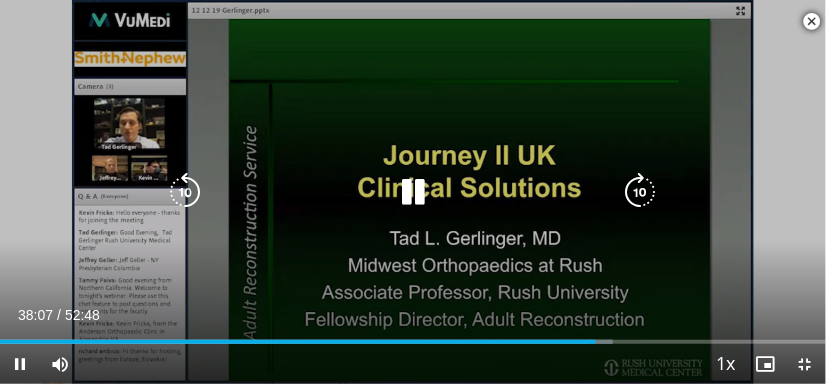 click at bounding box center (413, 192) 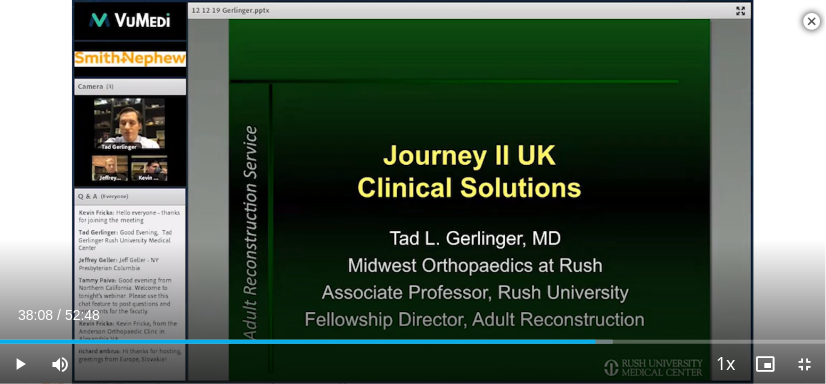 click at bounding box center [413, 192] 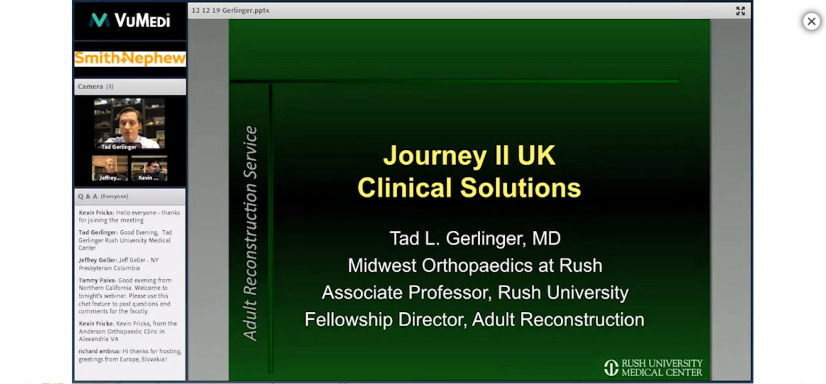 click on "10 seconds
Tap to unmute" at bounding box center [413, 192] 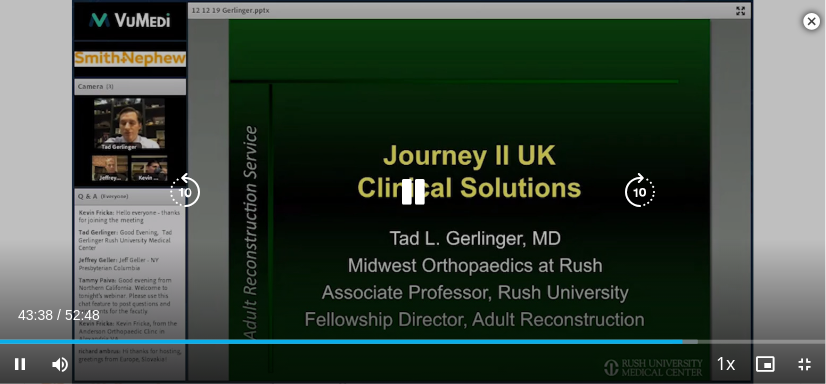 click at bounding box center (185, 192) 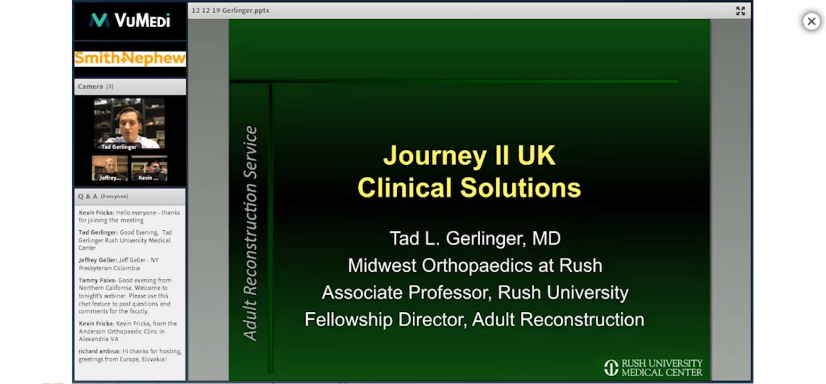 click on "10 seconds
Tap to unmute" at bounding box center (413, 192) 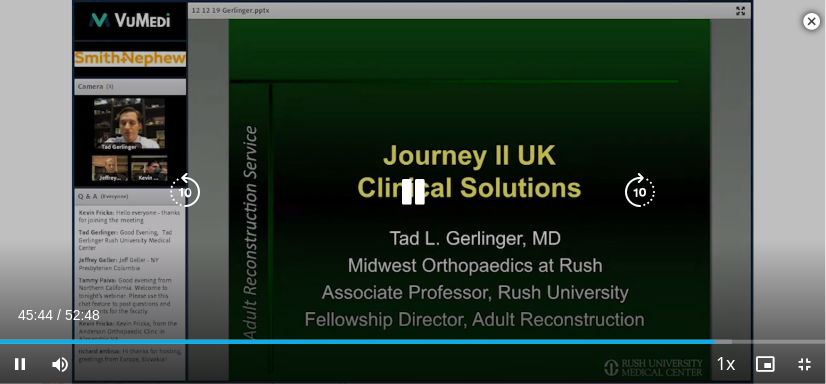 click at bounding box center [185, 192] 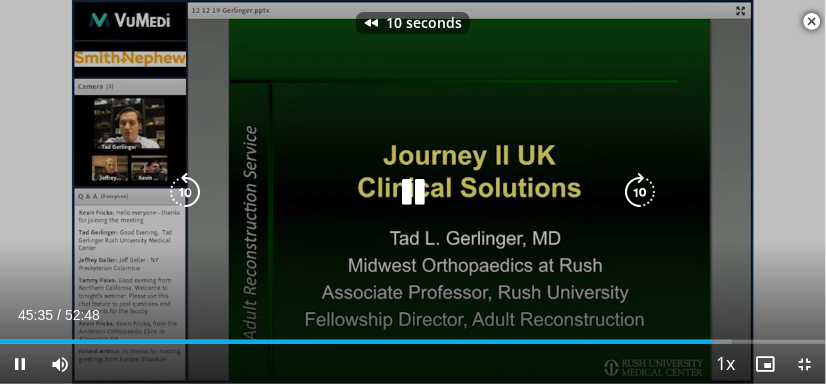 click at bounding box center [413, 192] 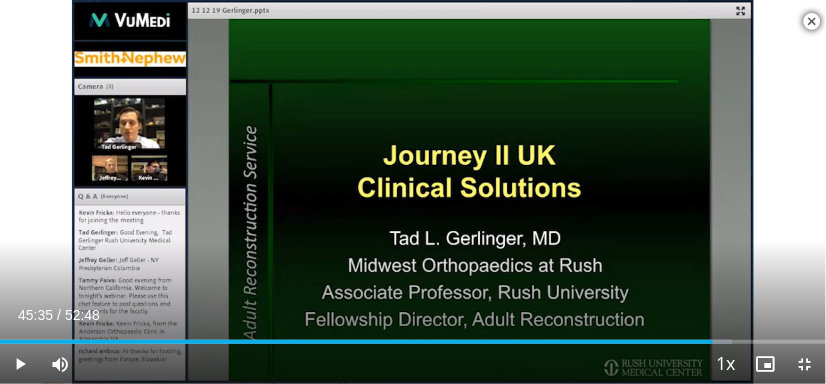 click at bounding box center [413, 192] 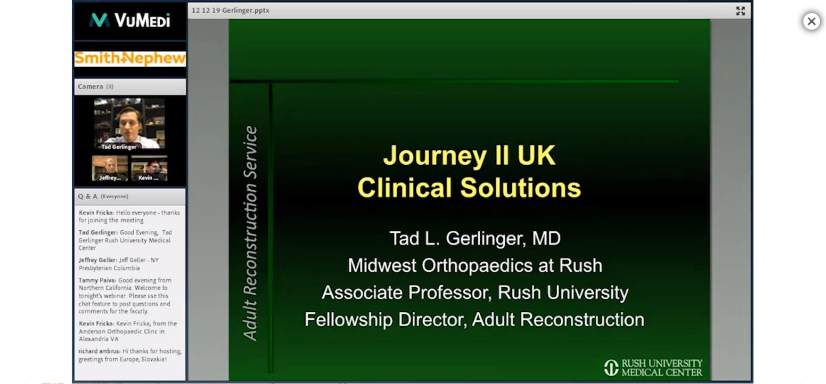 click on "10 seconds
Tap to unmute" at bounding box center [413, 192] 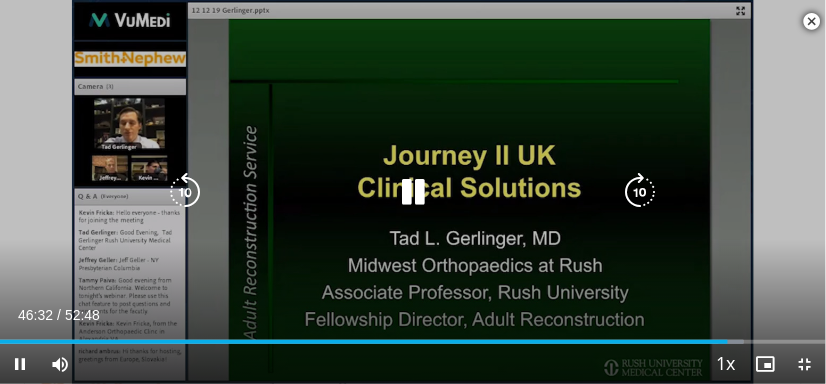 click at bounding box center (413, 192) 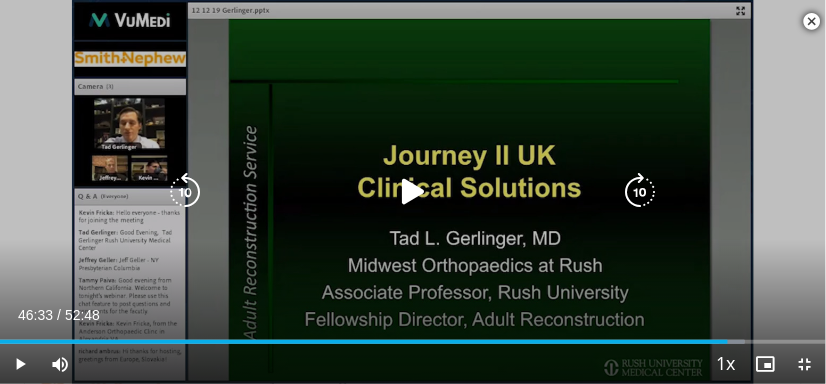 click at bounding box center [185, 192] 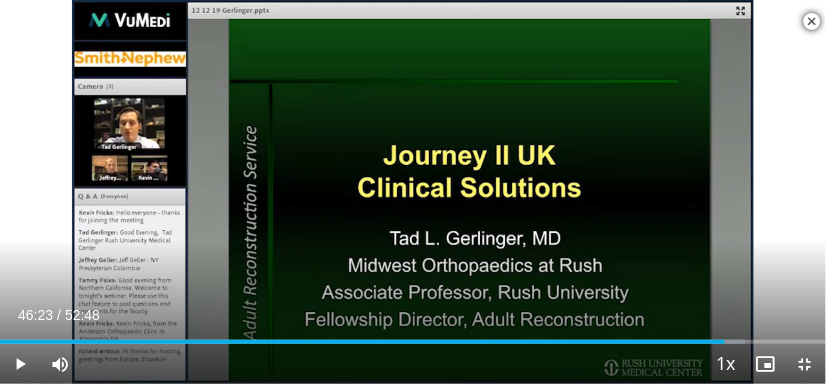 click on "10 seconds
Tap to unmute" at bounding box center (413, 192) 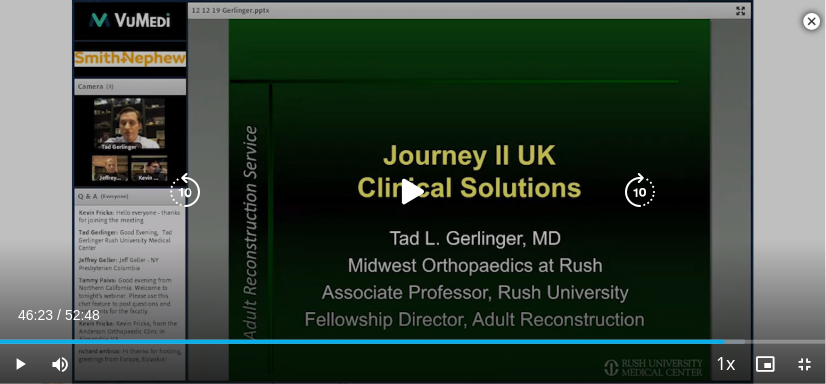 click at bounding box center [185, 192] 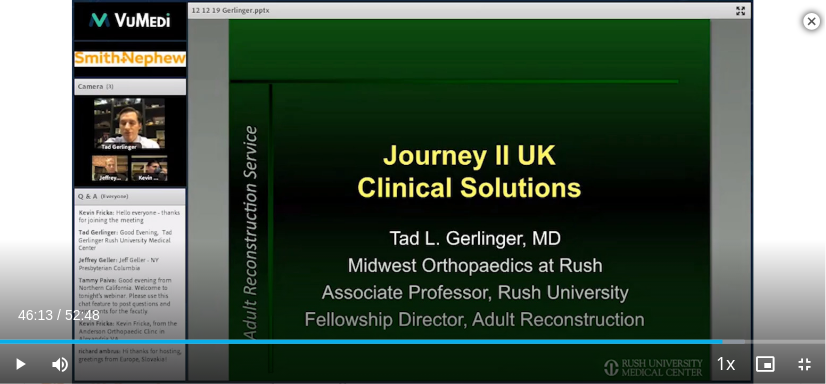 click on "10 seconds
Tap to unmute" at bounding box center (413, 192) 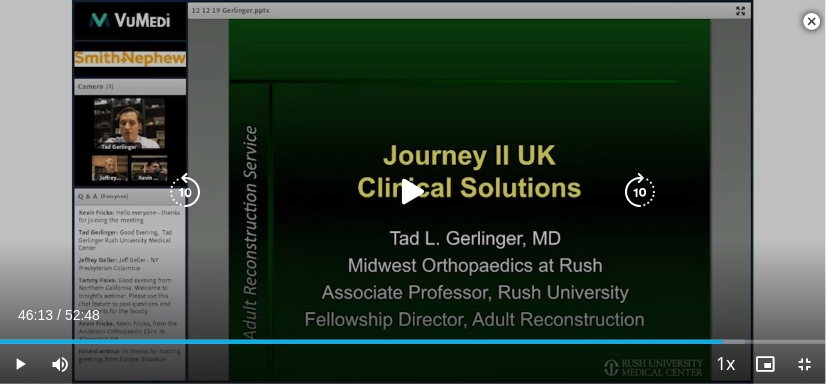 click at bounding box center [413, 192] 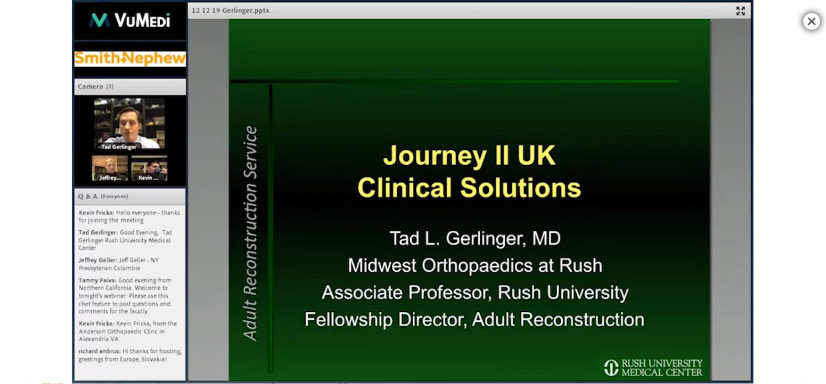 click at bounding box center (413, 192) 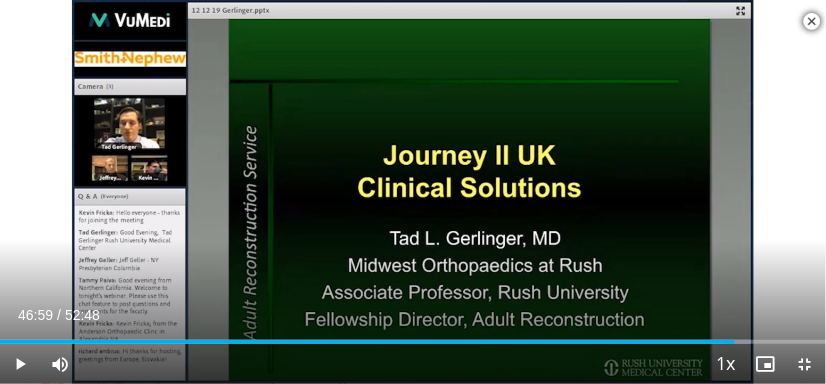 click at bounding box center [413, 192] 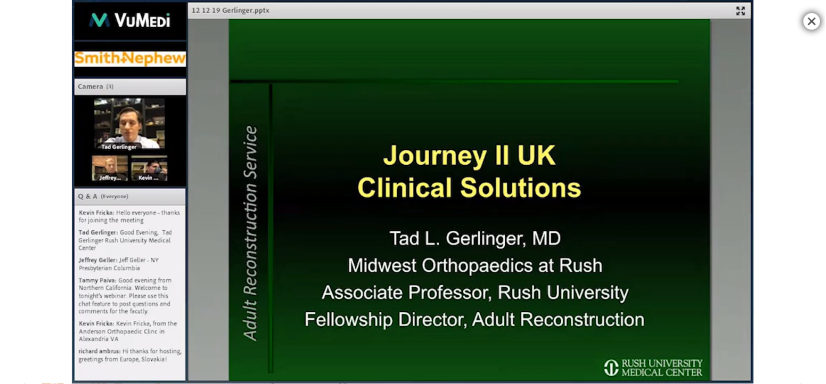 click at bounding box center [413, 192] 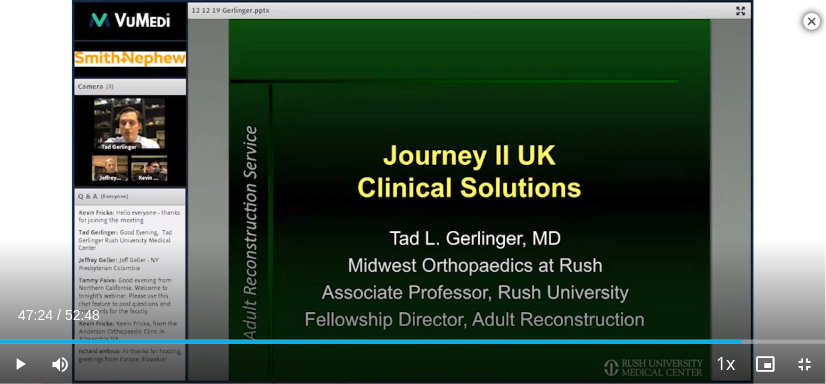 click at bounding box center [413, 192] 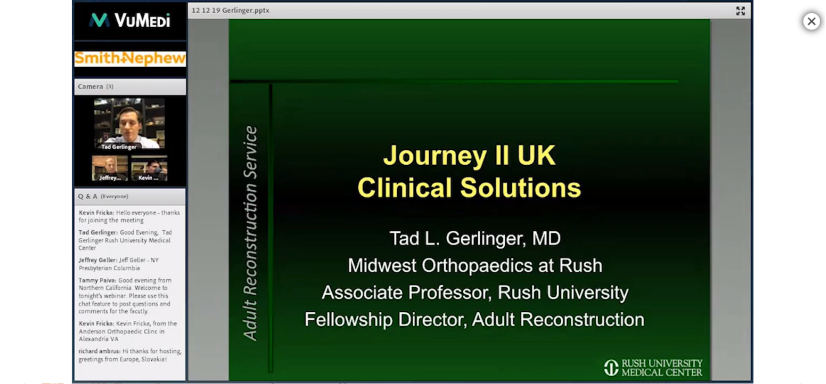 click on "10 seconds
Tap to unmute" at bounding box center [413, 192] 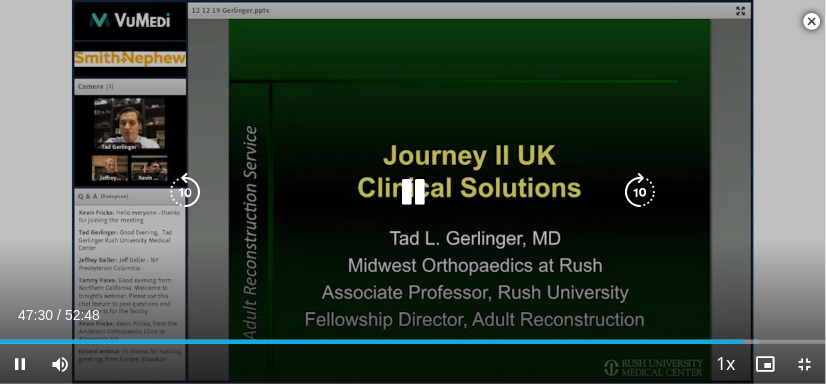 click at bounding box center (185, 192) 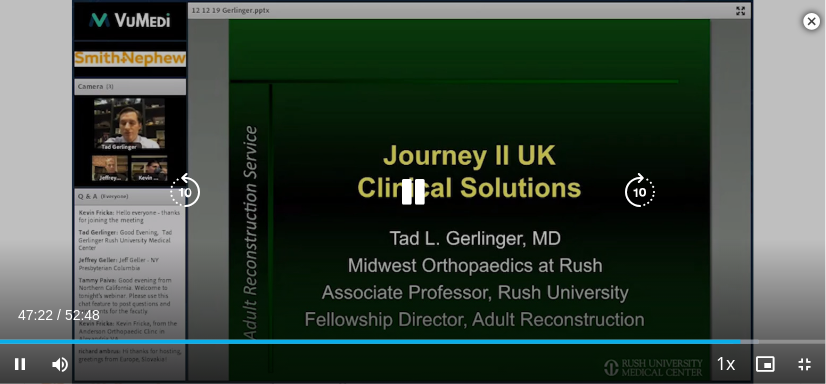 click at bounding box center [185, 192] 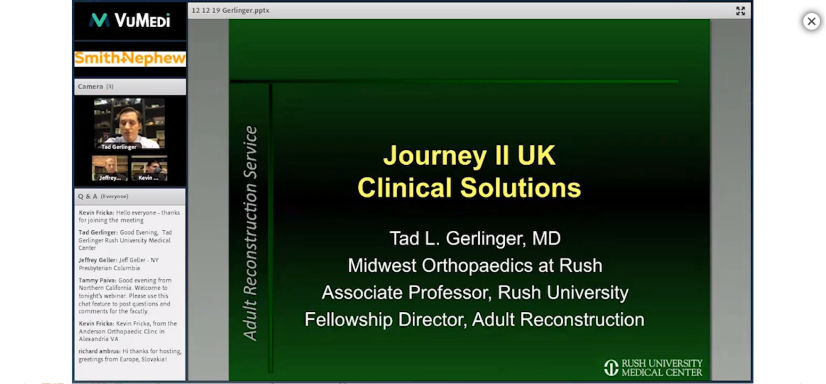 click on "10 seconds
Tap to unmute" at bounding box center (413, 192) 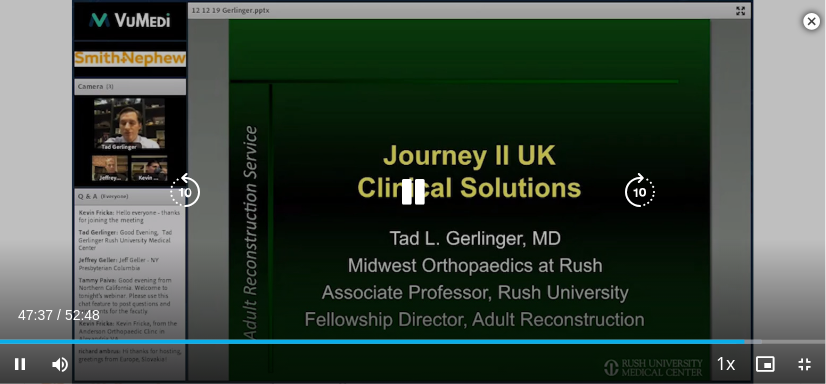 click at bounding box center [413, 192] 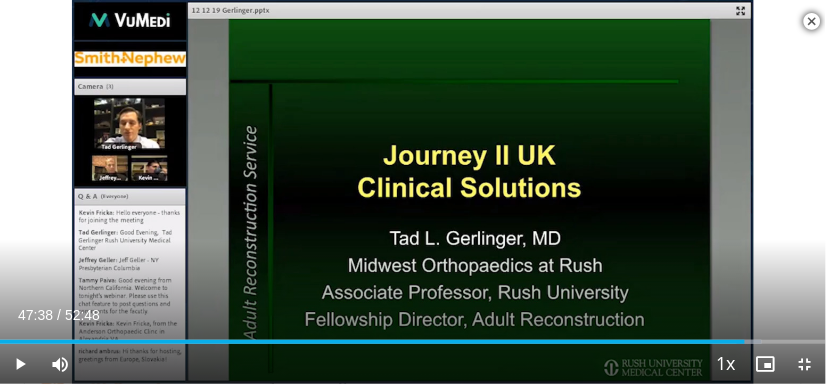 click at bounding box center [413, 192] 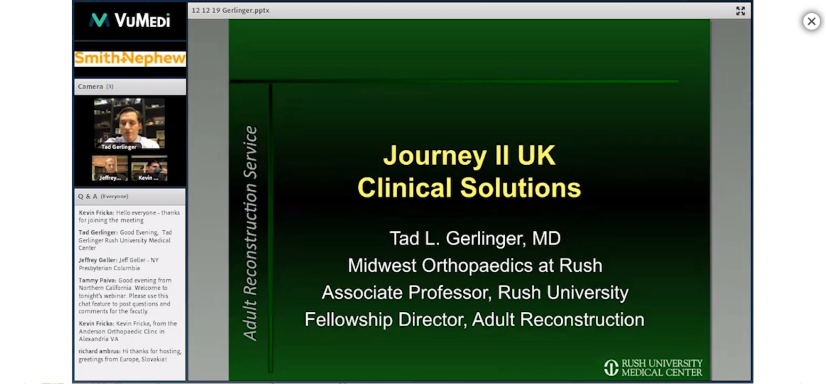 click at bounding box center (413, 192) 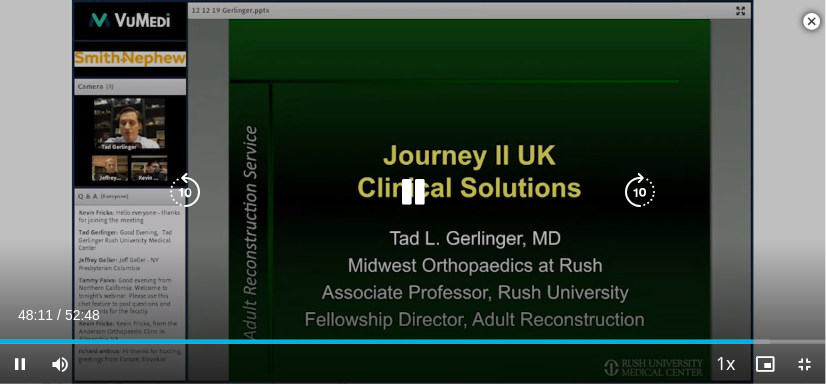 click at bounding box center (185, 192) 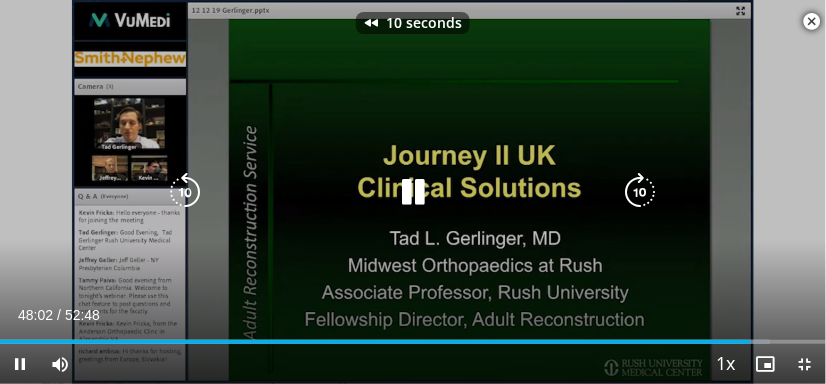click at bounding box center [185, 192] 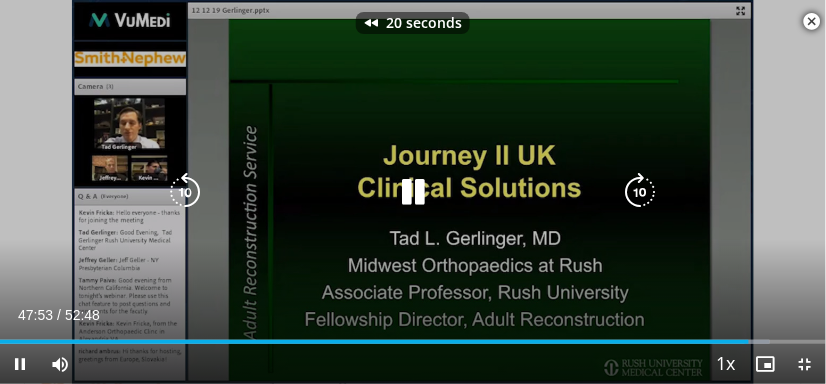 click at bounding box center [413, 192] 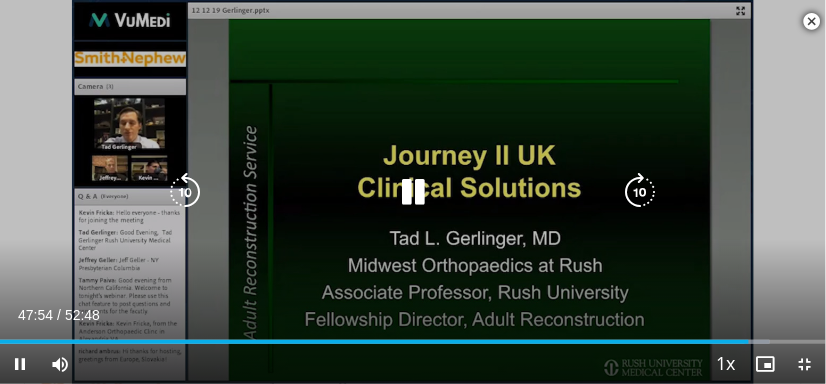 click at bounding box center (413, 192) 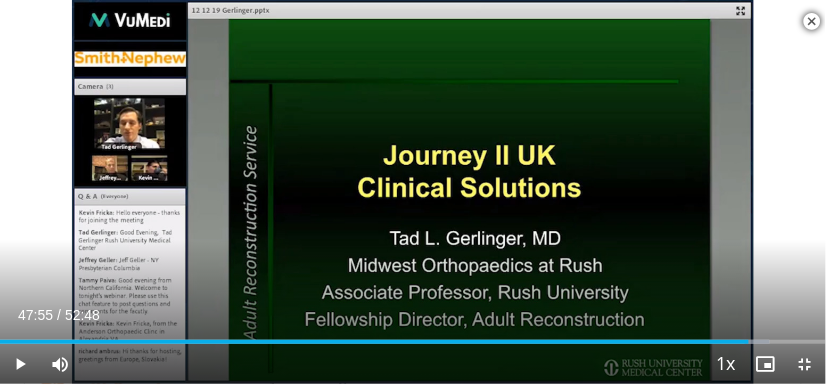 click at bounding box center (413, 192) 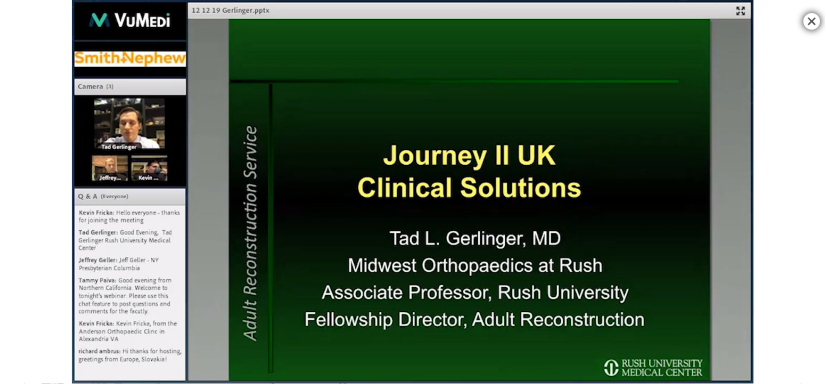 click on "20 seconds
Tap to unmute" at bounding box center (413, 192) 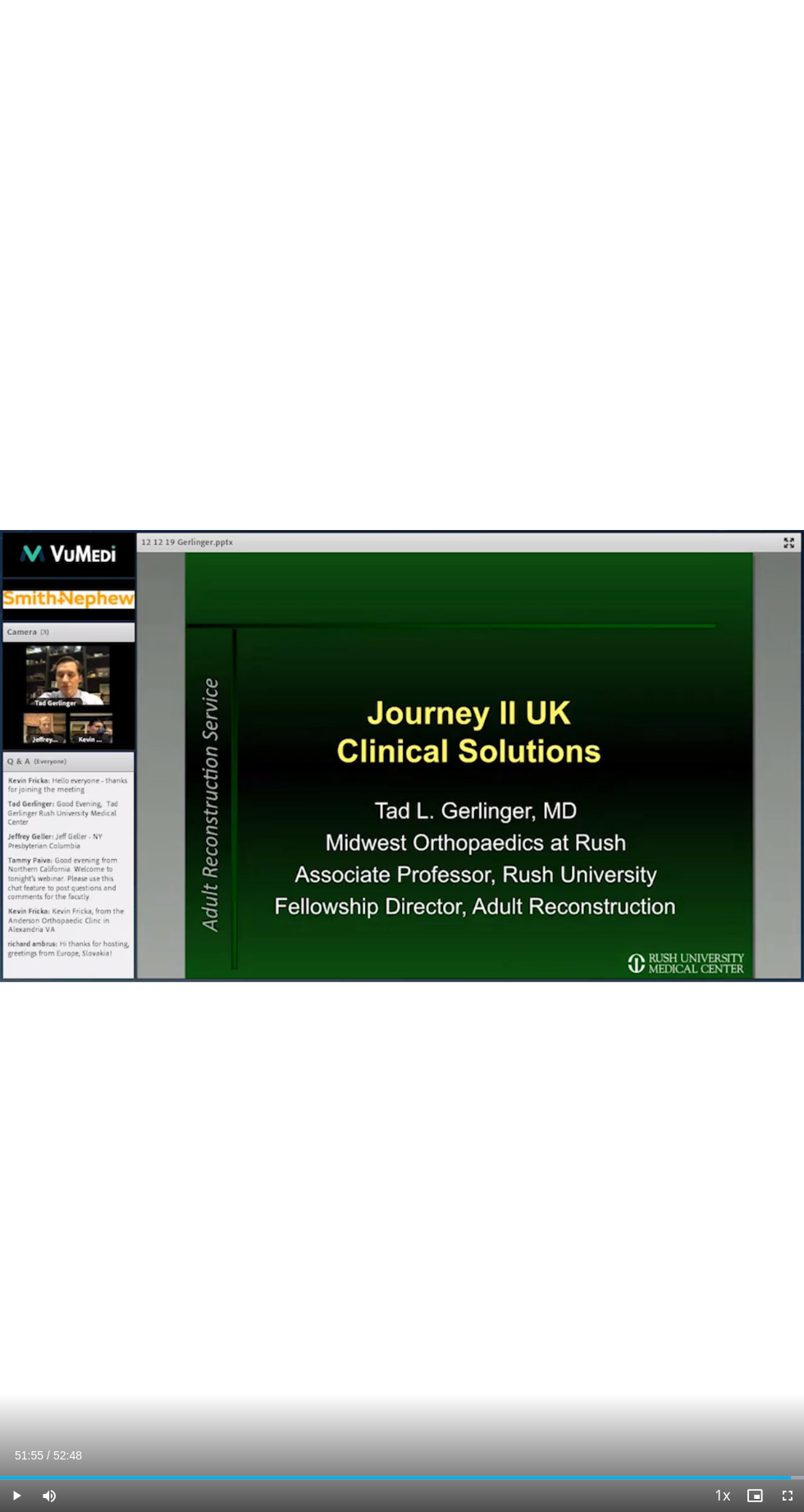 scroll, scrollTop: 0, scrollLeft: 0, axis: both 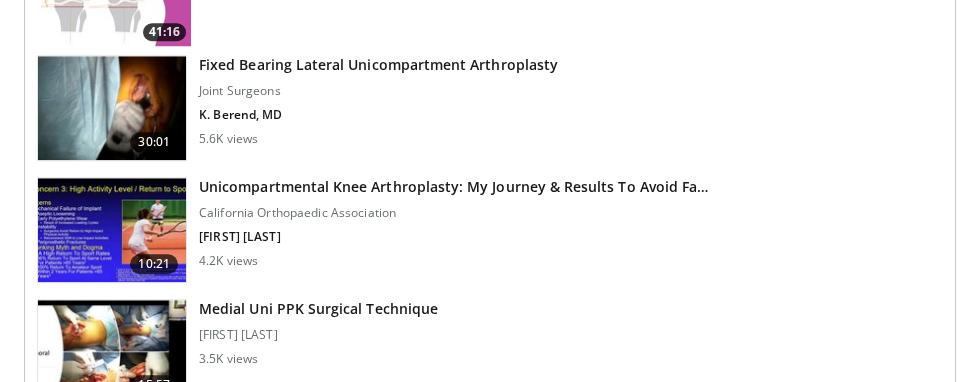 click on "Fixed Bearing Lateral Unicompartment Arthroplasty
Joint Surgeons
K. Berend, MD
5.6K views" at bounding box center (378, 108) 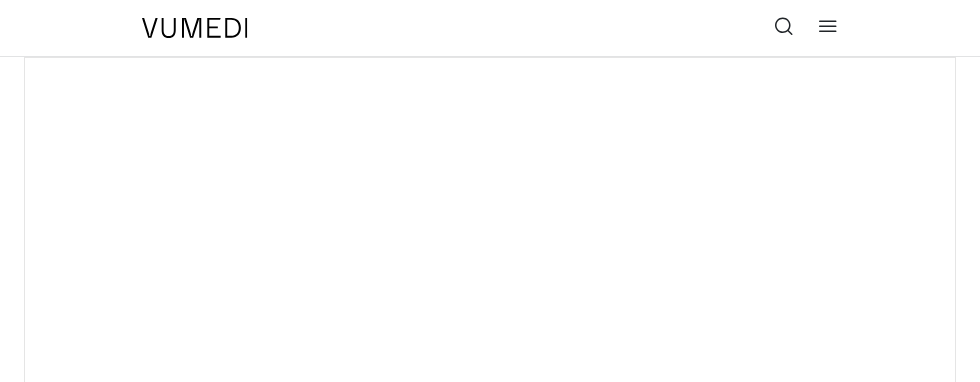 scroll, scrollTop: 0, scrollLeft: 0, axis: both 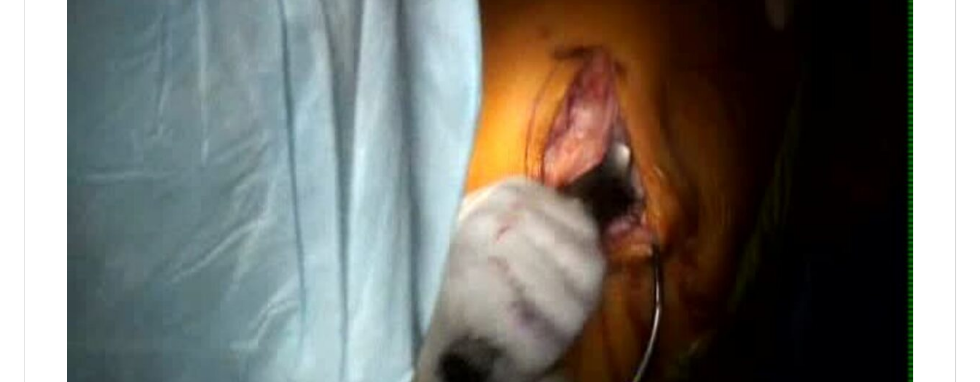 click on "10 seconds
Tap to unmute" at bounding box center (490, 218) 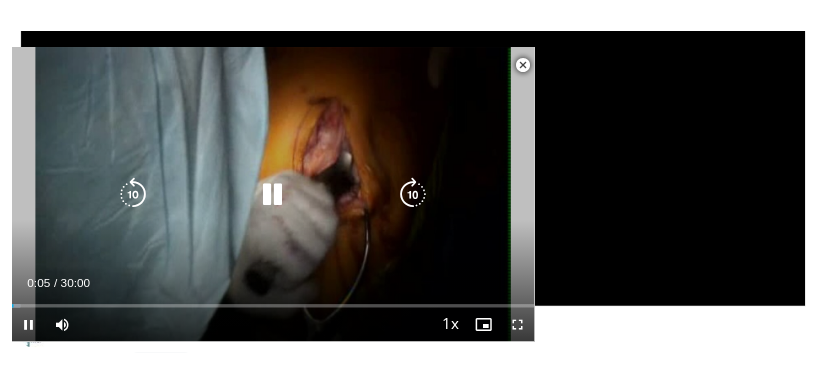 scroll, scrollTop: 269, scrollLeft: 0, axis: vertical 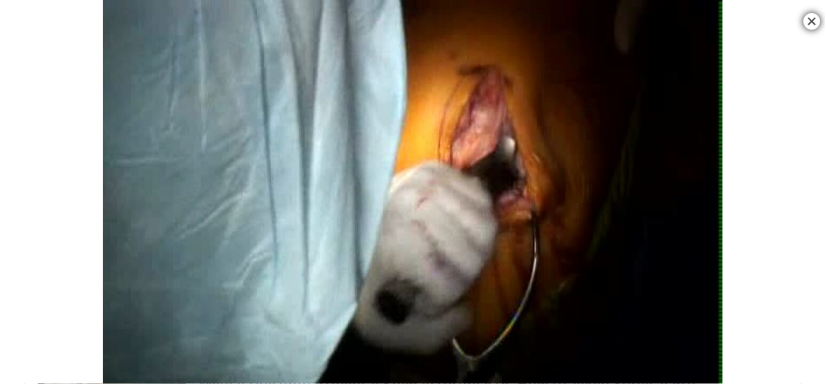click on "10 seconds
Tap to unmute" at bounding box center (413, 192) 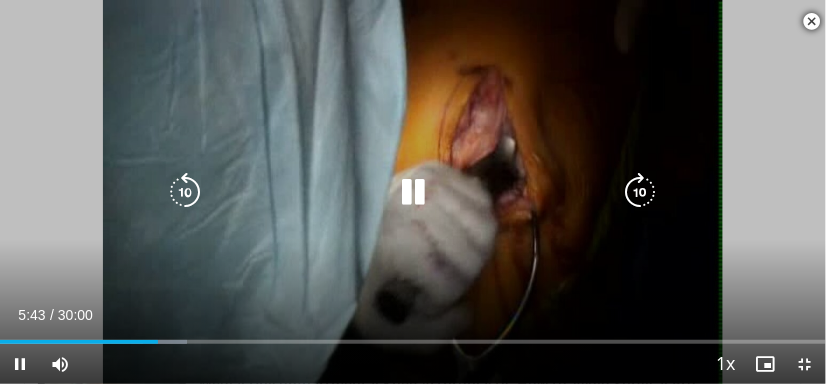 click at bounding box center (185, 192) 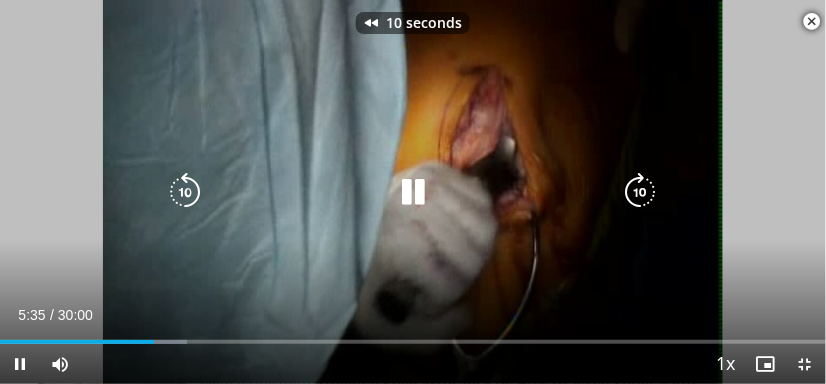 click at bounding box center (185, 192) 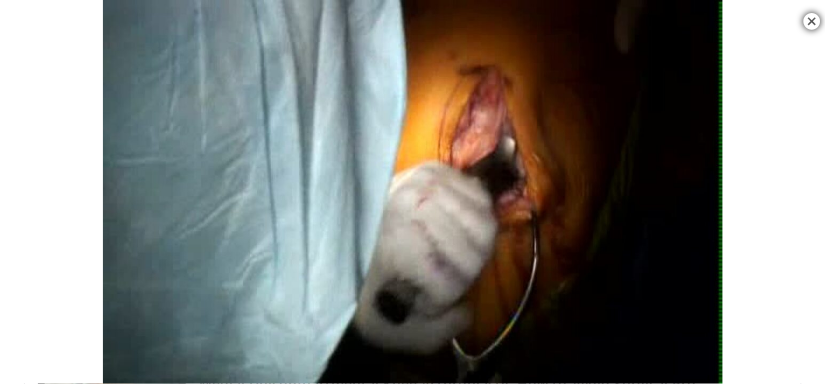click at bounding box center [413, 192] 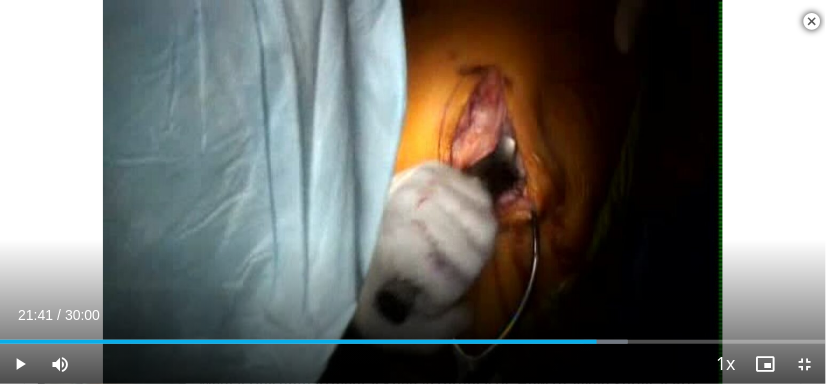 click on "20 seconds
Tap to unmute" at bounding box center (413, 192) 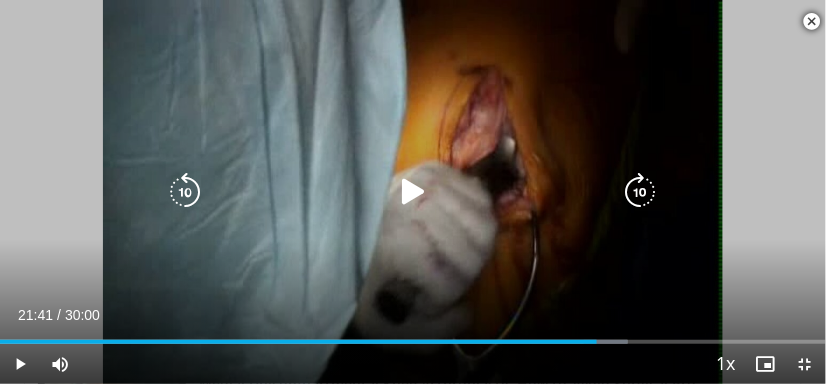 click at bounding box center [413, 192] 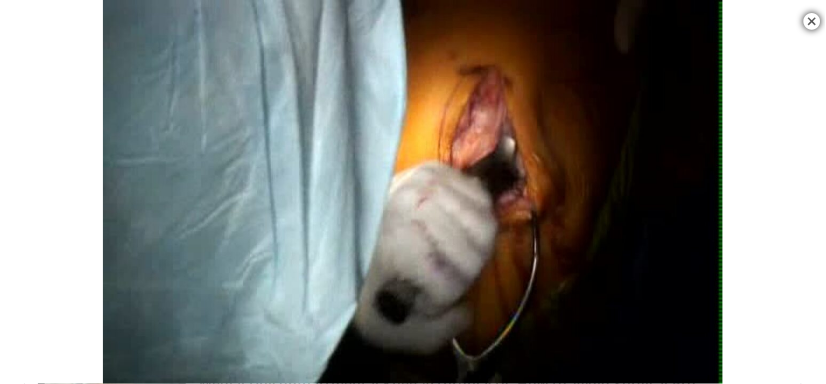 click at bounding box center [413, 192] 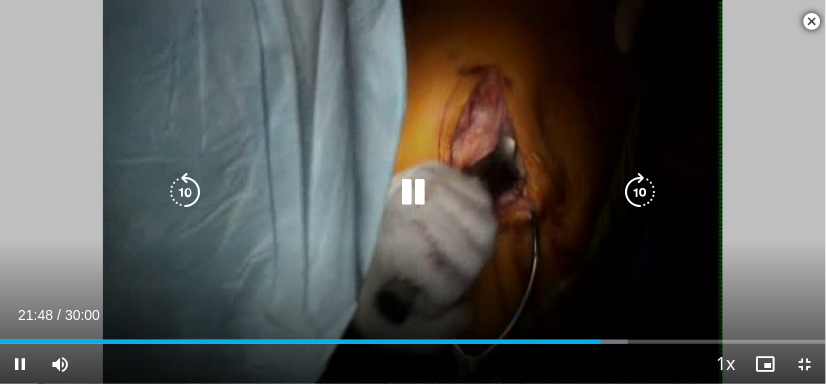 click at bounding box center [185, 192] 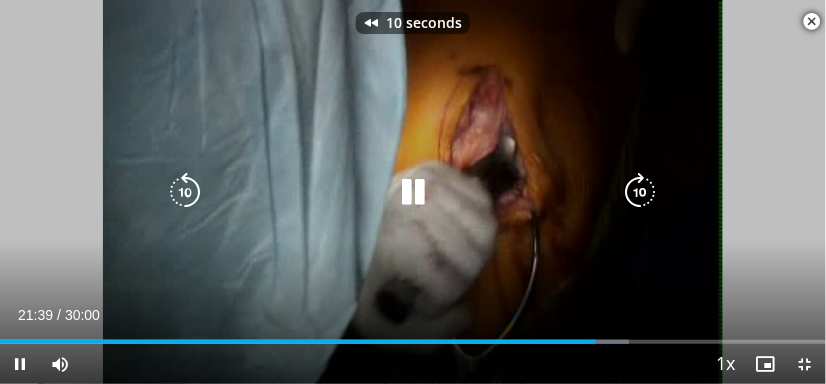 click at bounding box center [185, 192] 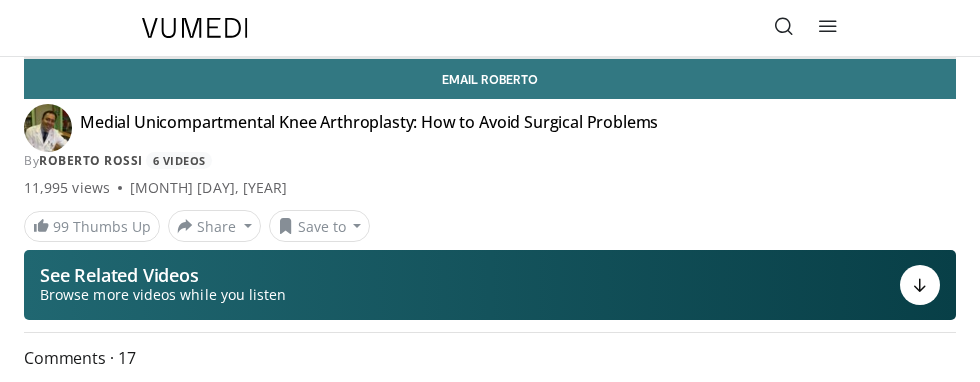 scroll, scrollTop: 0, scrollLeft: 0, axis: both 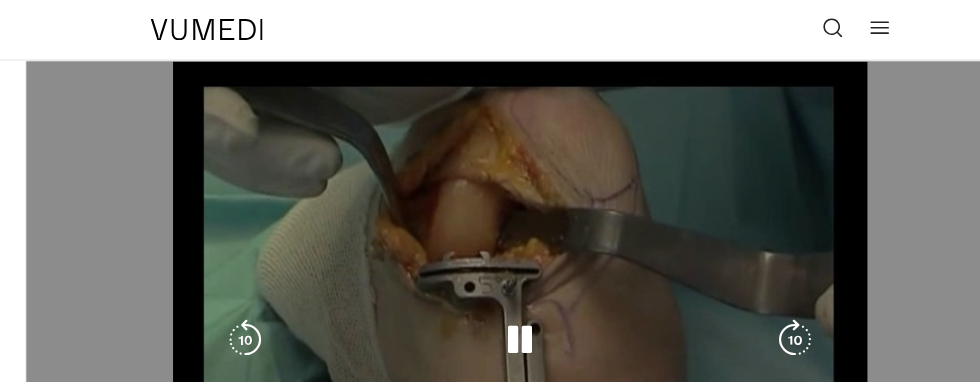 click on "10 seconds
Tap to unmute" at bounding box center [490, 319] 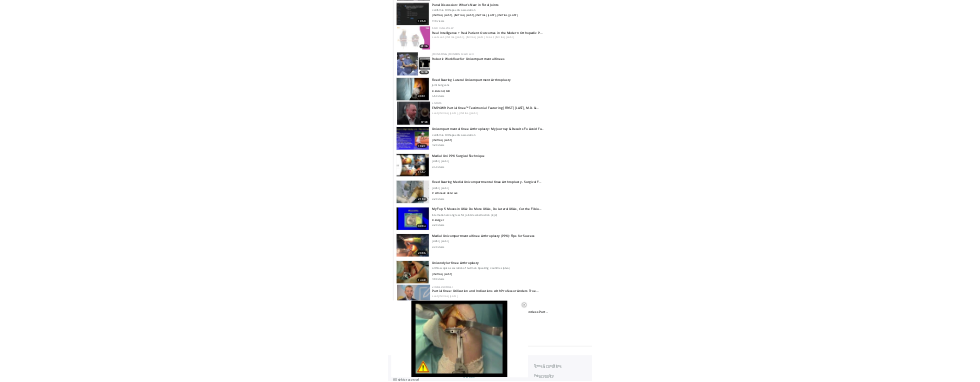 scroll, scrollTop: 3189, scrollLeft: 0, axis: vertical 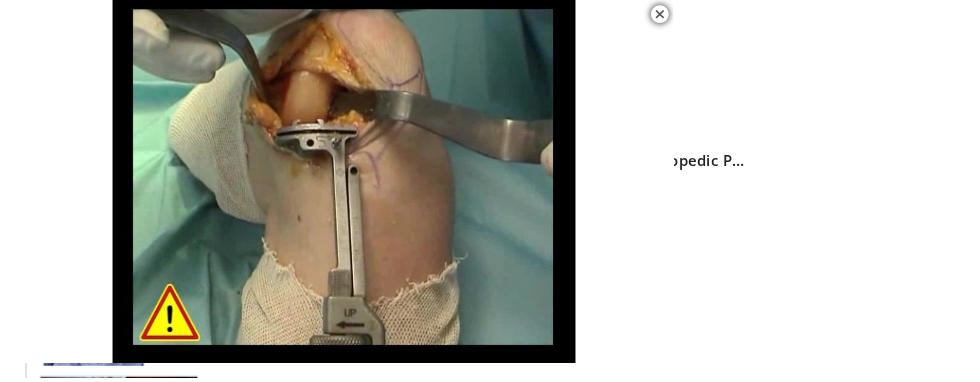 click on "[FIRST] & [LAST] MedTech
Robotic Workflow for Unicompartmental Knees" at bounding box center (570, 318) 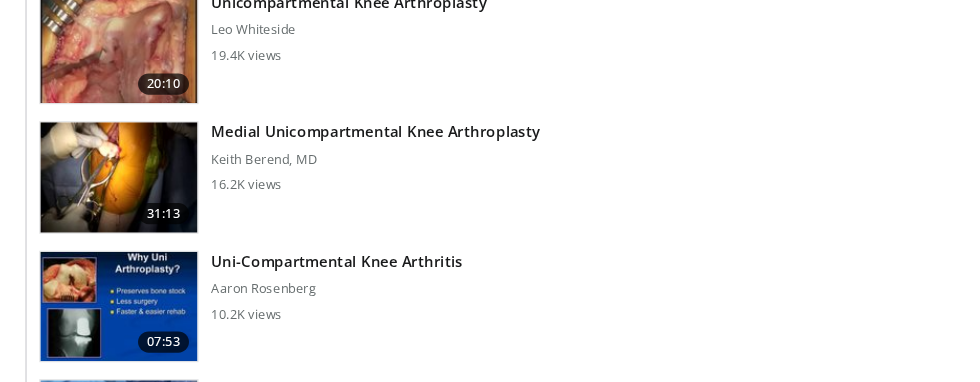 scroll, scrollTop: 2933, scrollLeft: 0, axis: vertical 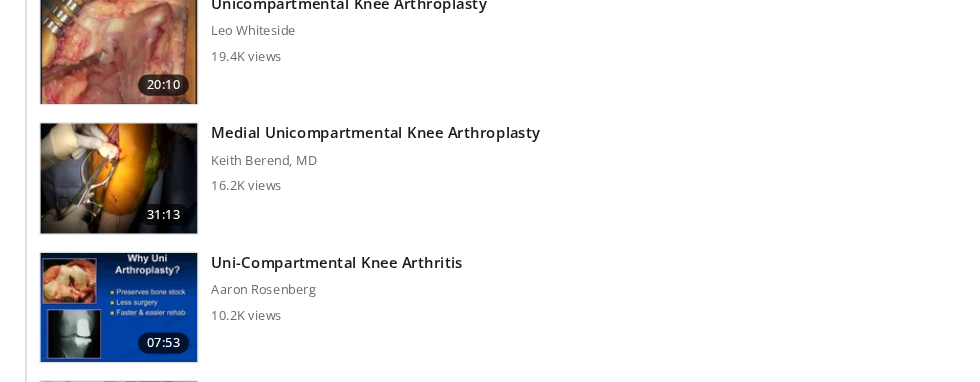click on "Medial Unicompartmental Knee Arthroplasty" at bounding box center [354, 125] 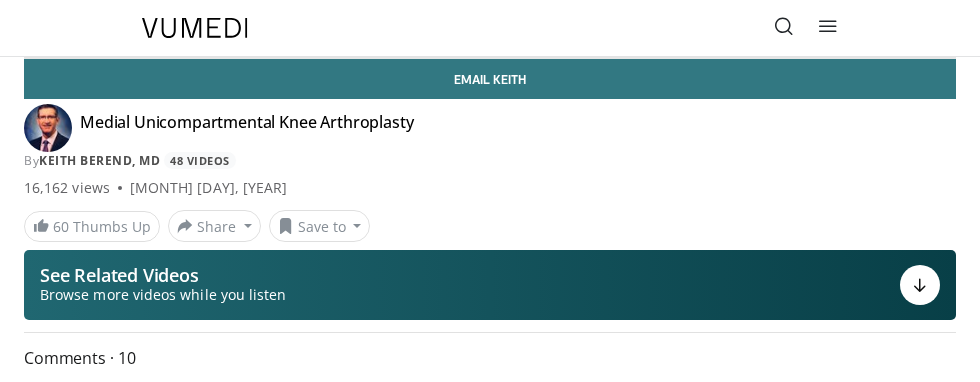 scroll, scrollTop: 0, scrollLeft: 0, axis: both 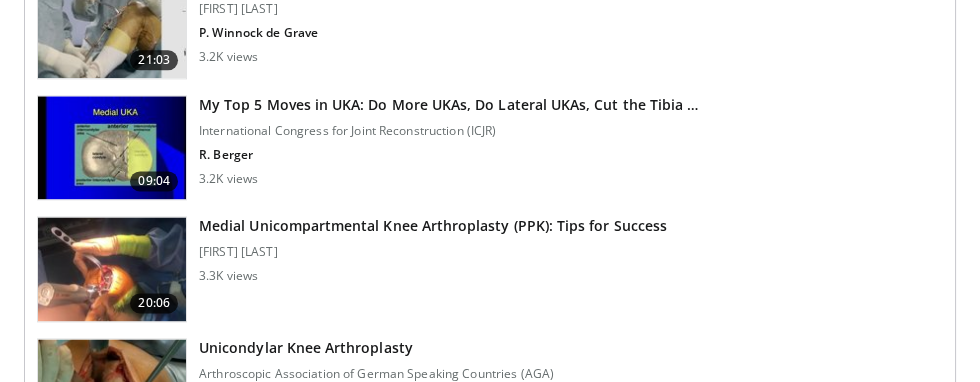 click on "Medial Unicompartmental Knee Arthroplasty (PPK): Tips for Success" at bounding box center (433, 226) 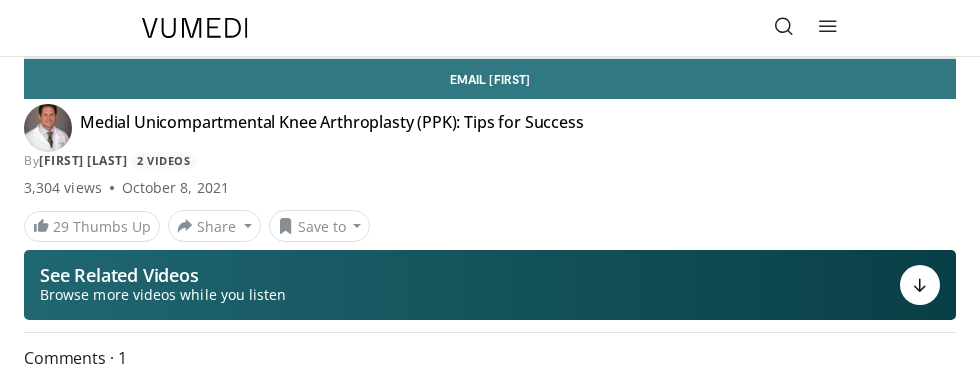 scroll, scrollTop: 0, scrollLeft: 0, axis: both 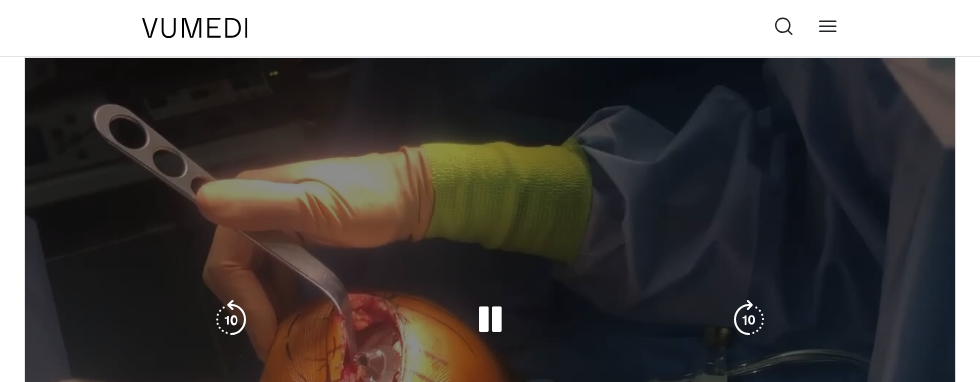 click on "10 seconds
Tap to unmute" at bounding box center [490, 319] 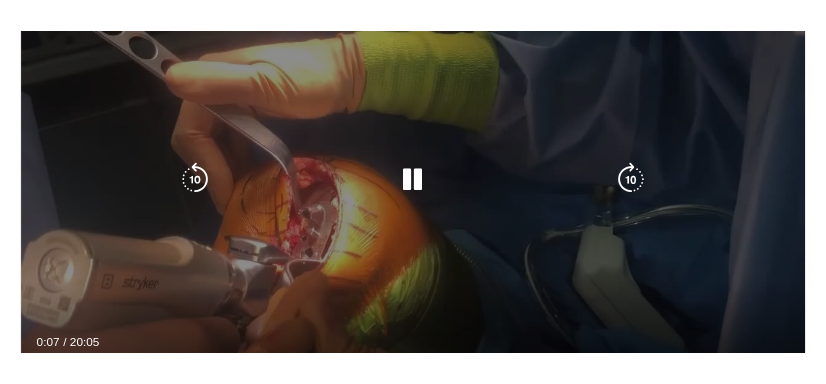 scroll, scrollTop: 145, scrollLeft: 0, axis: vertical 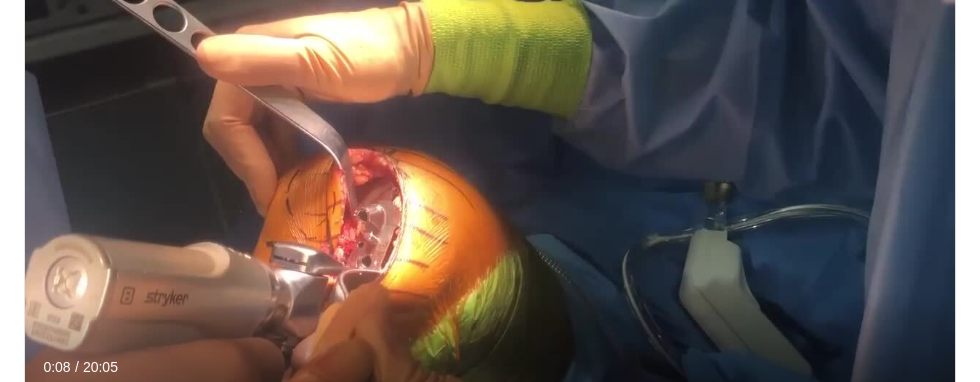 click at bounding box center [935, 416] 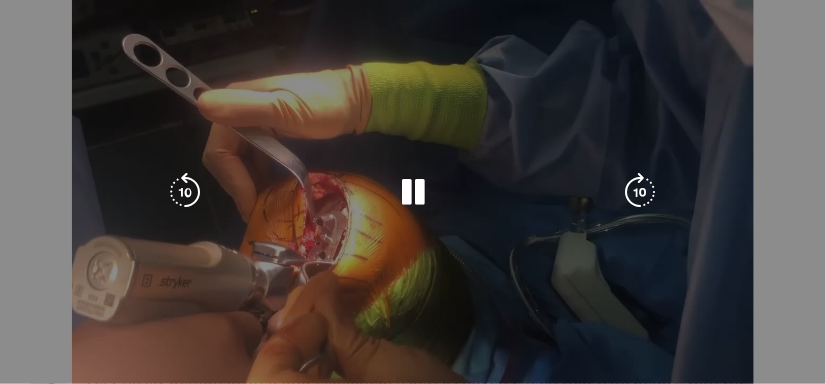 click at bounding box center (413, 192) 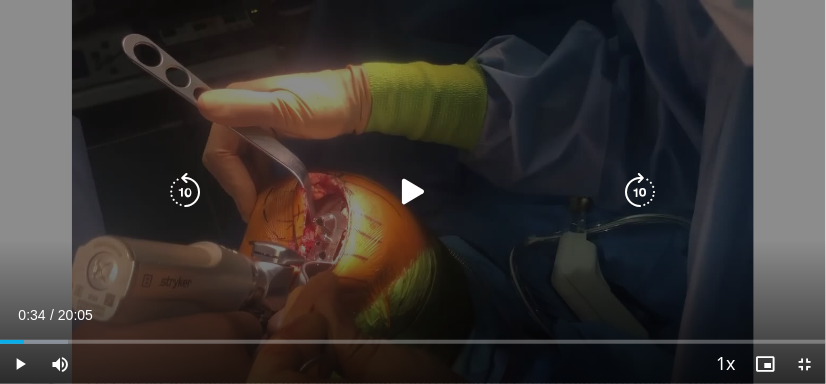 click at bounding box center (413, 192) 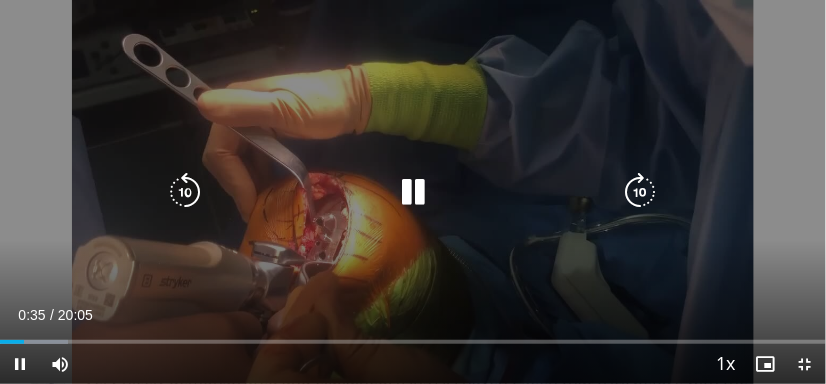 click at bounding box center (641, 192) 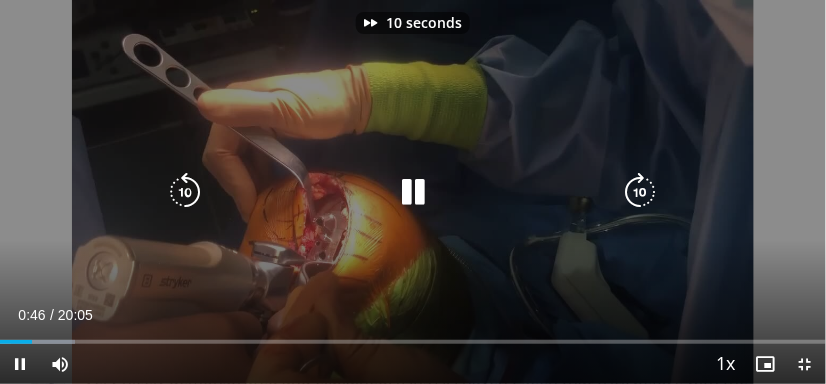 click at bounding box center [641, 192] 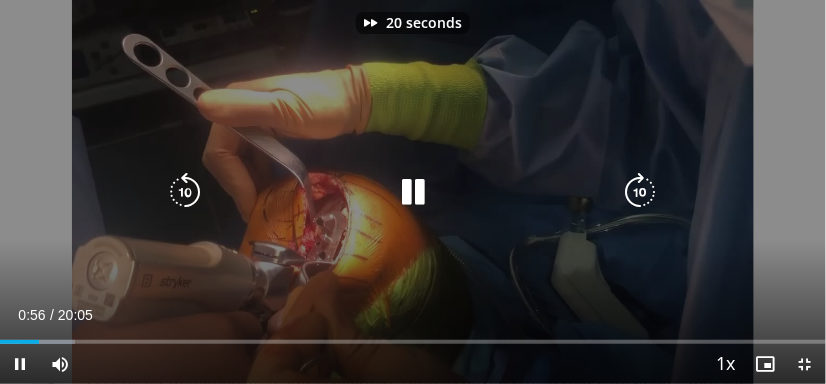 click at bounding box center [641, 192] 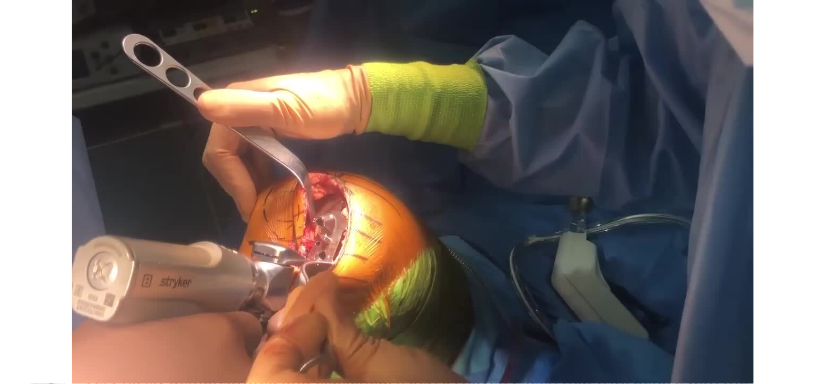 click on "30 seconds
Tap to unmute" at bounding box center (413, 192) 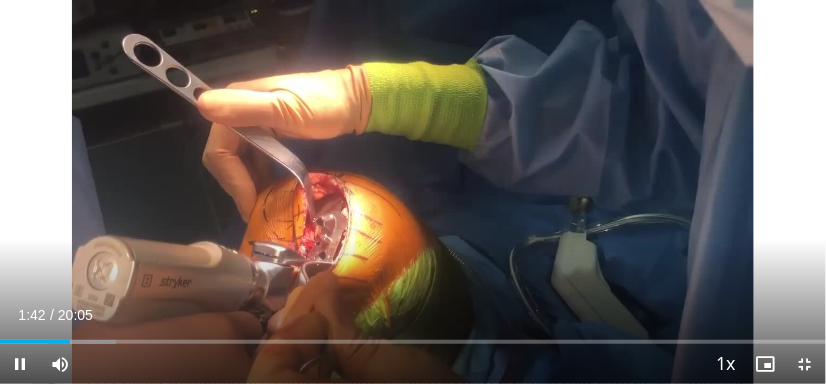 click on "30 seconds
Tap to unmute" at bounding box center (413, 192) 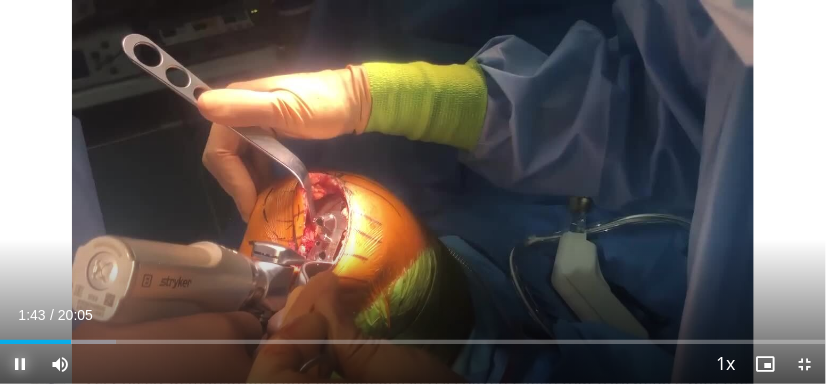 click at bounding box center (20, 364) 